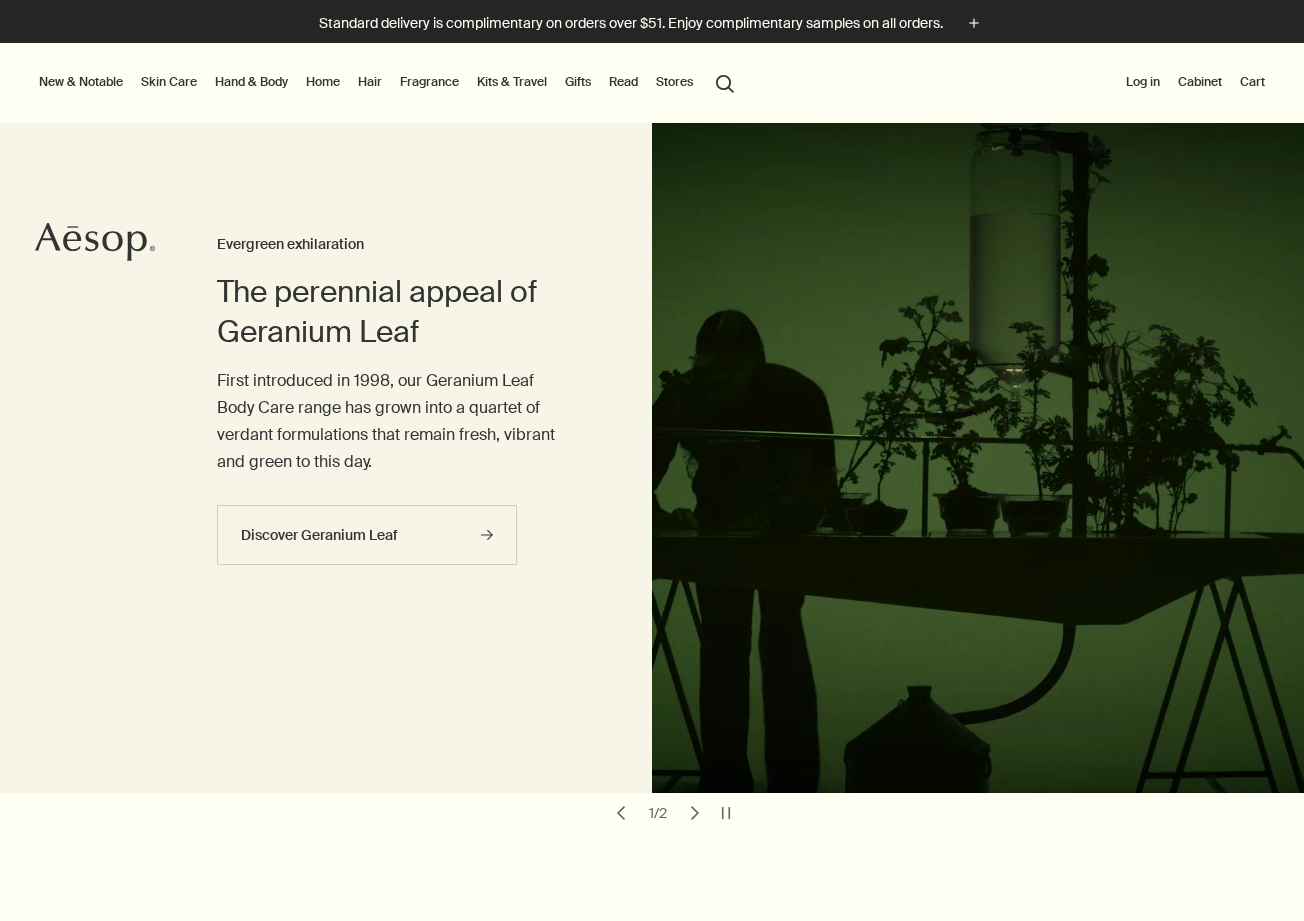 scroll, scrollTop: 0, scrollLeft: 0, axis: both 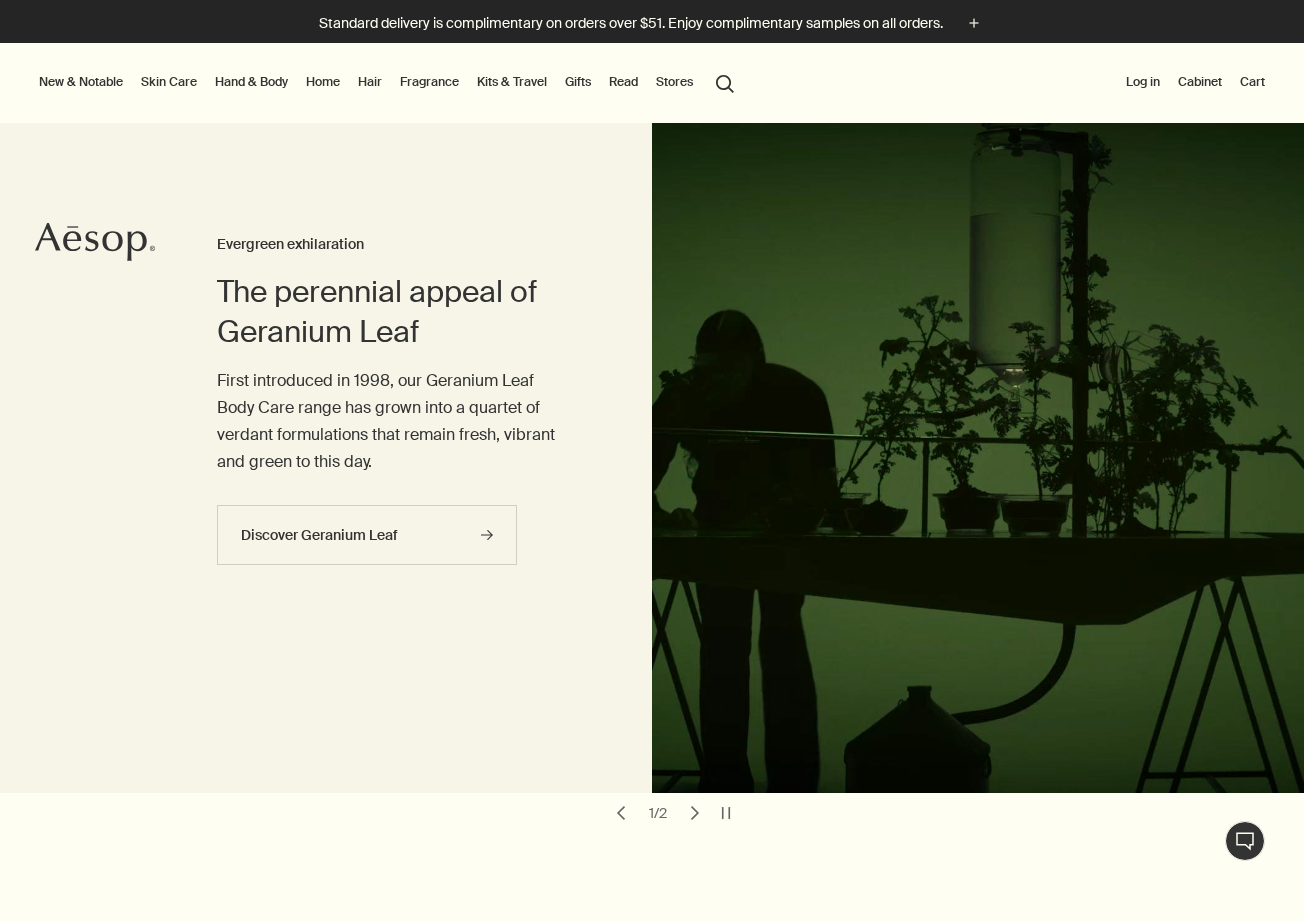 click on "Skin Care" at bounding box center (169, 82) 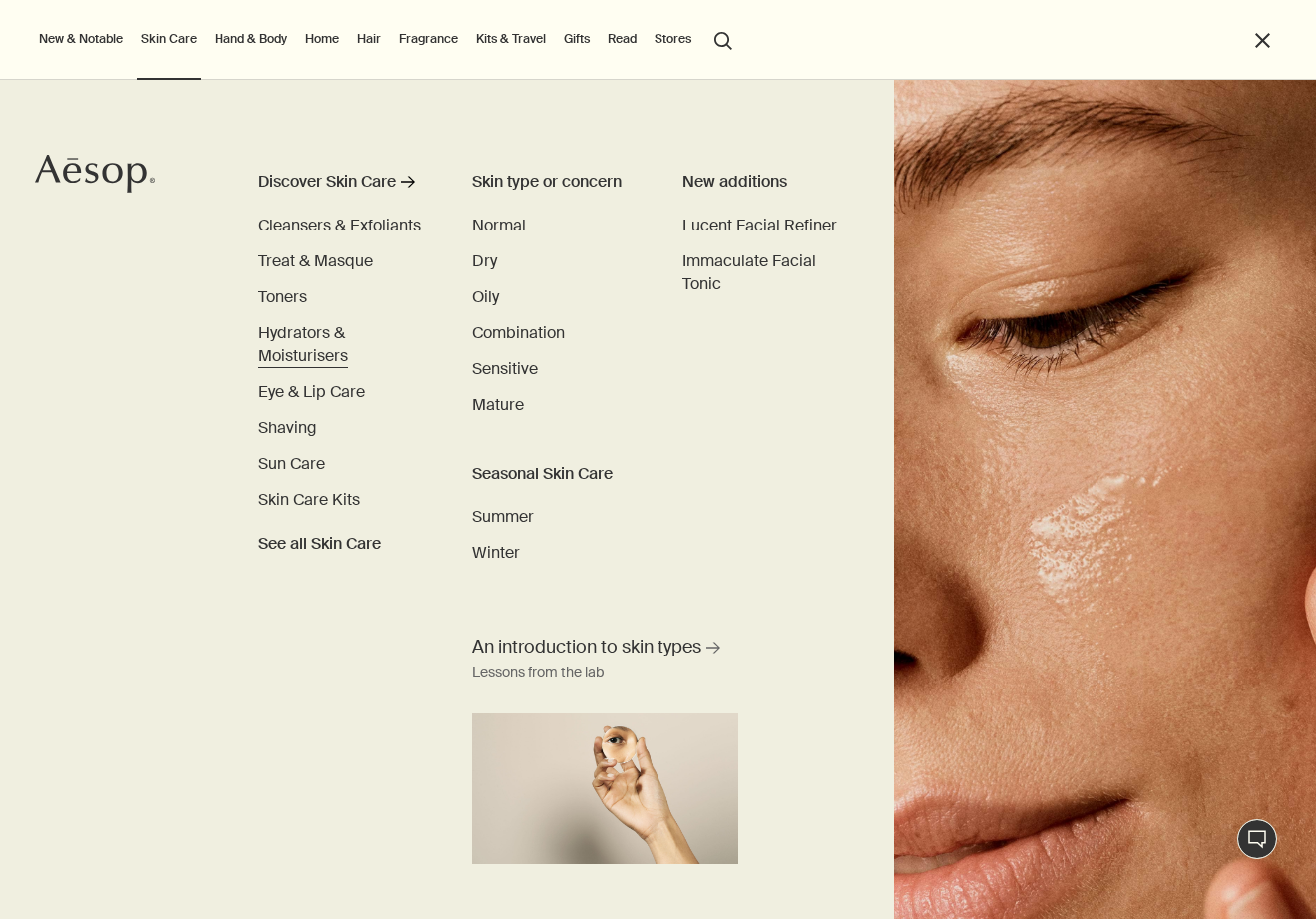 click on "Hydrators & Moisturisers" at bounding box center (345, 344) 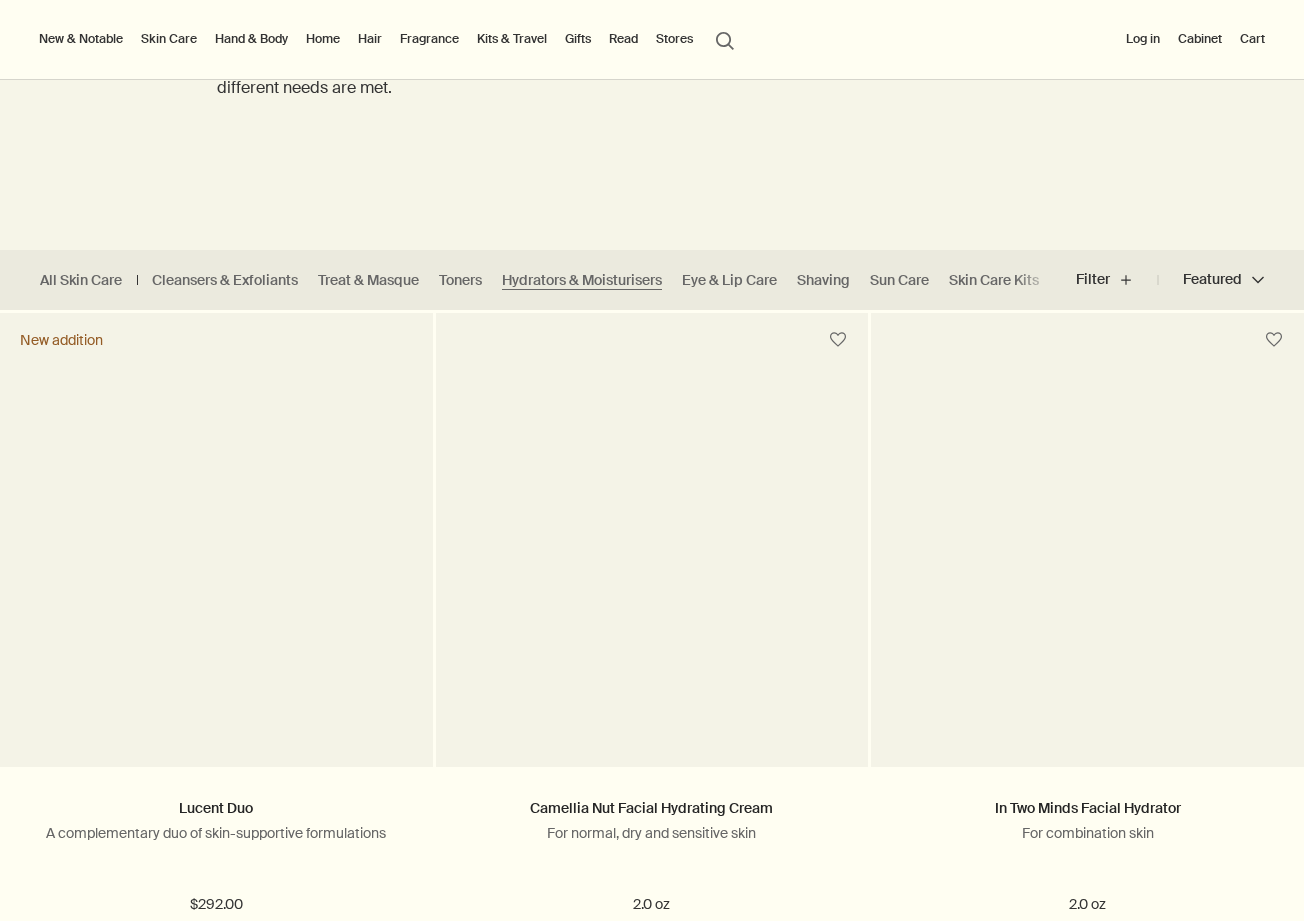 scroll, scrollTop: 400, scrollLeft: 0, axis: vertical 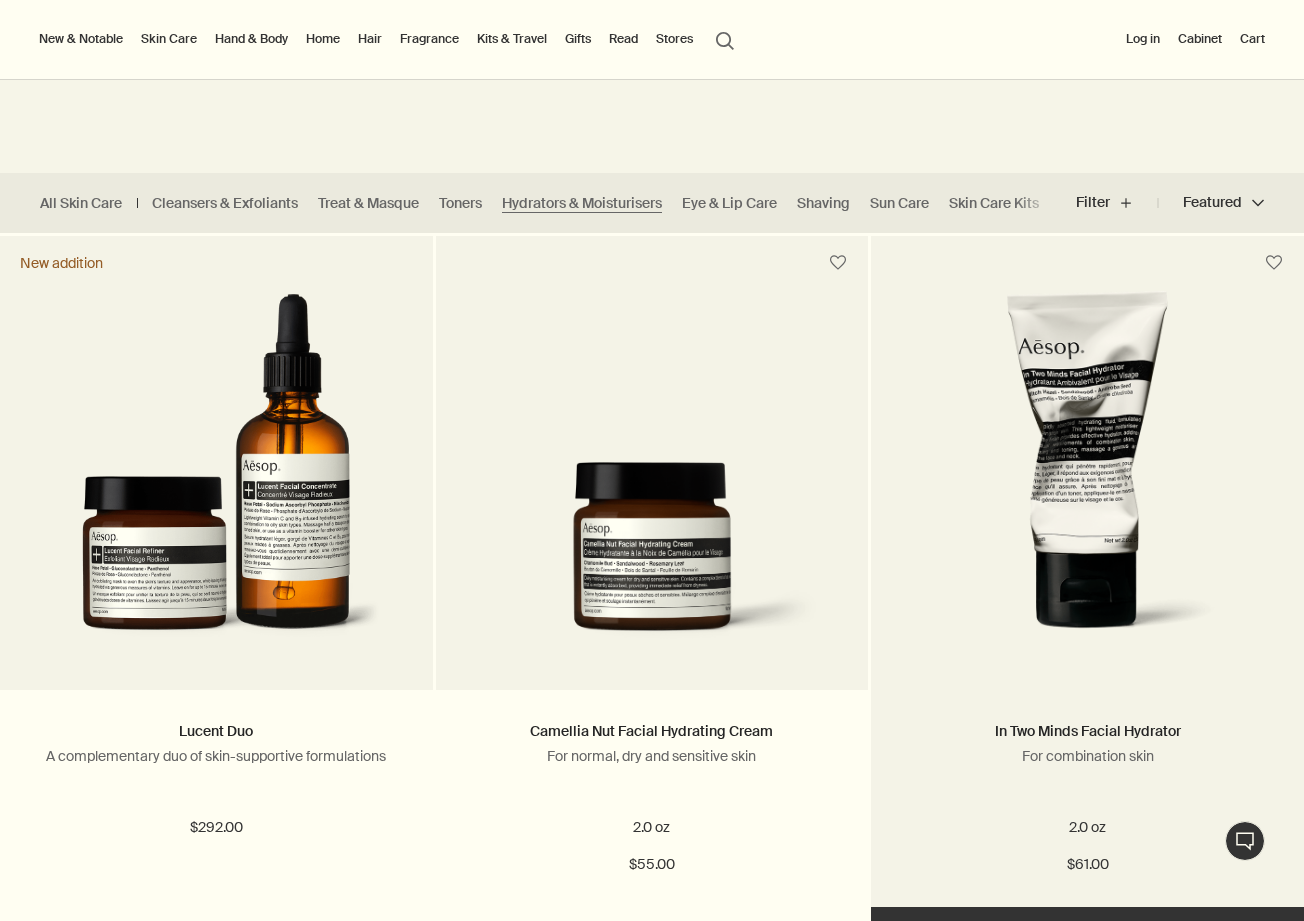 click at bounding box center (1087, 475) 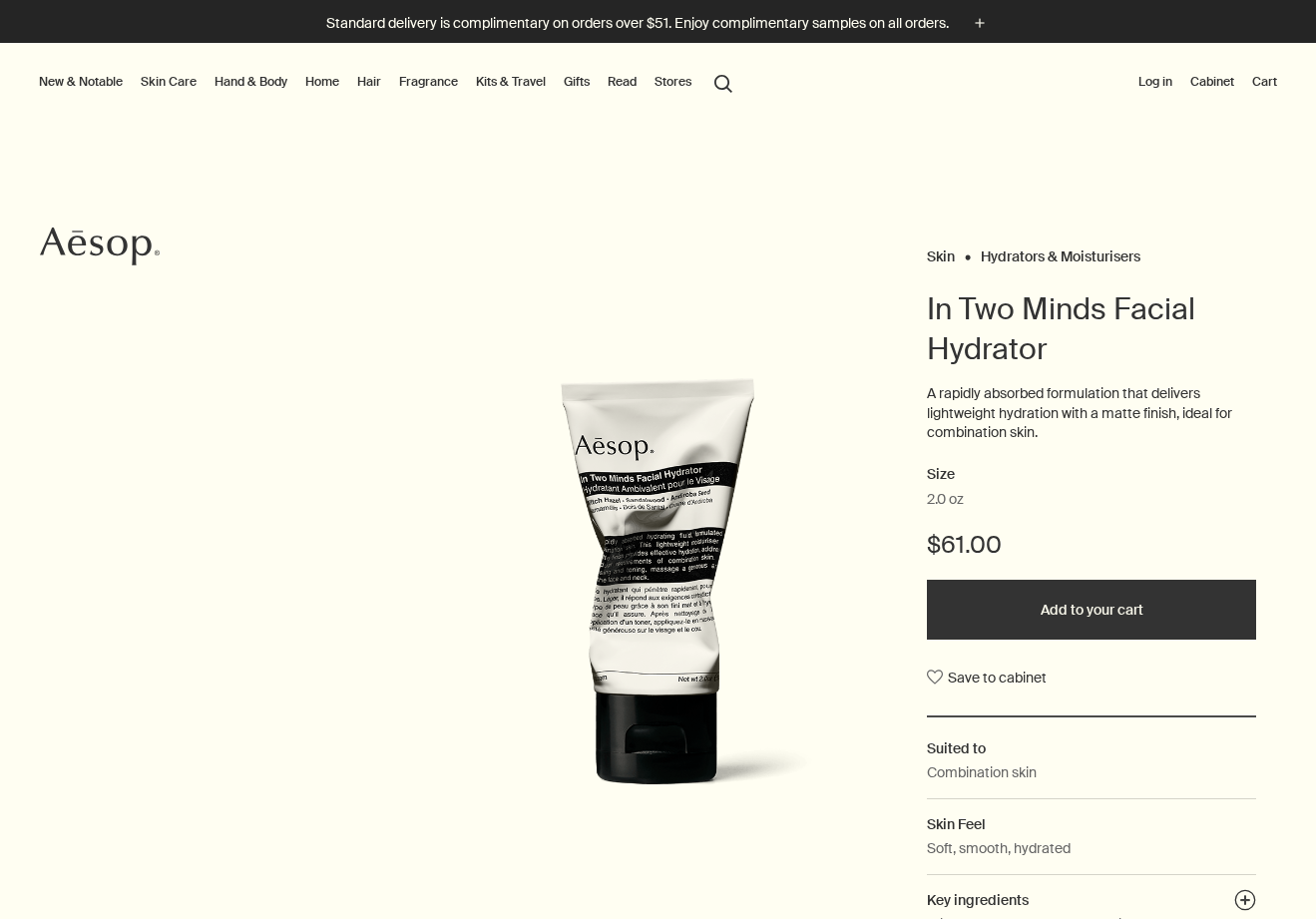 scroll, scrollTop: 0, scrollLeft: 0, axis: both 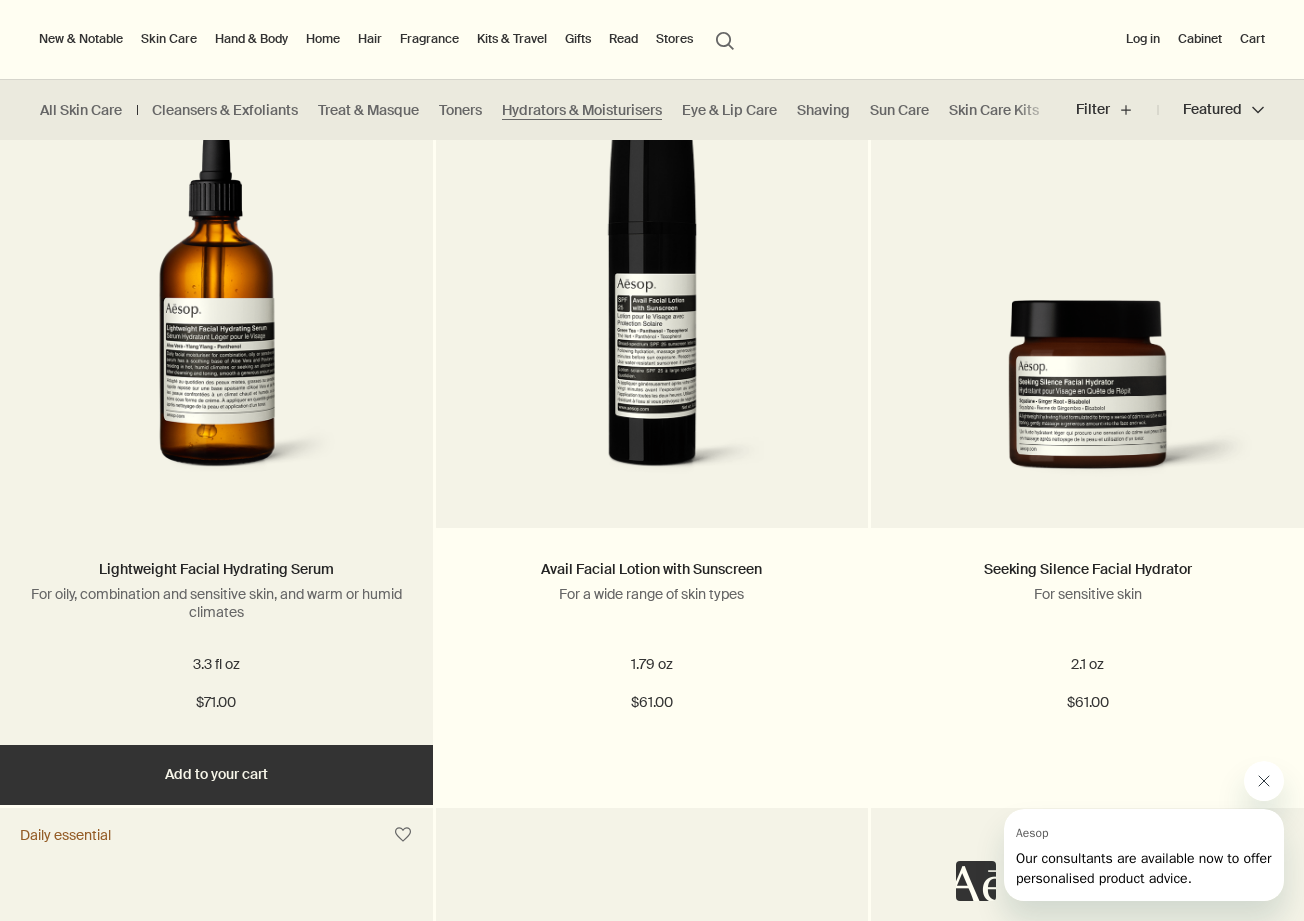 click at bounding box center [216, 313] 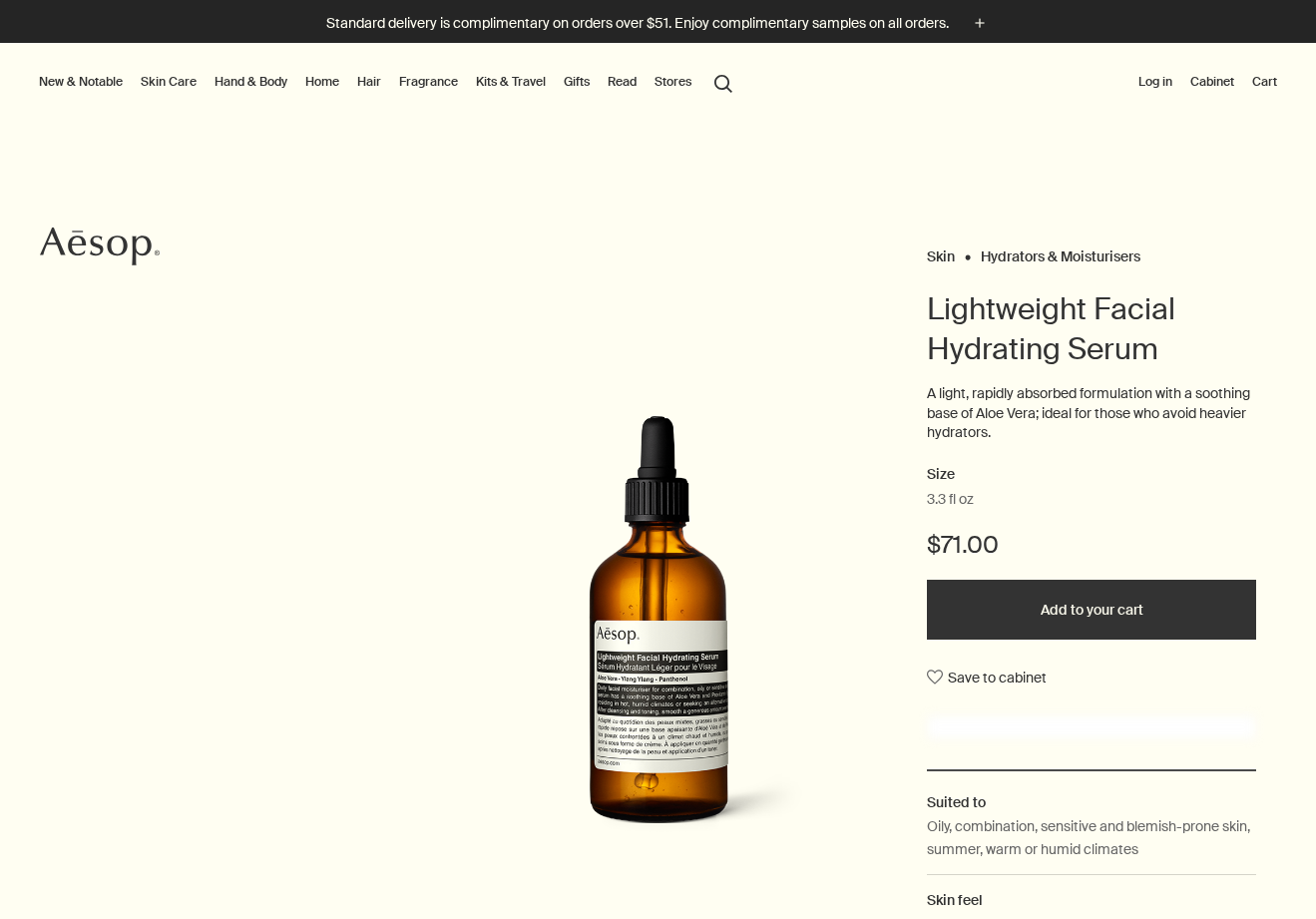 scroll, scrollTop: 0, scrollLeft: 0, axis: both 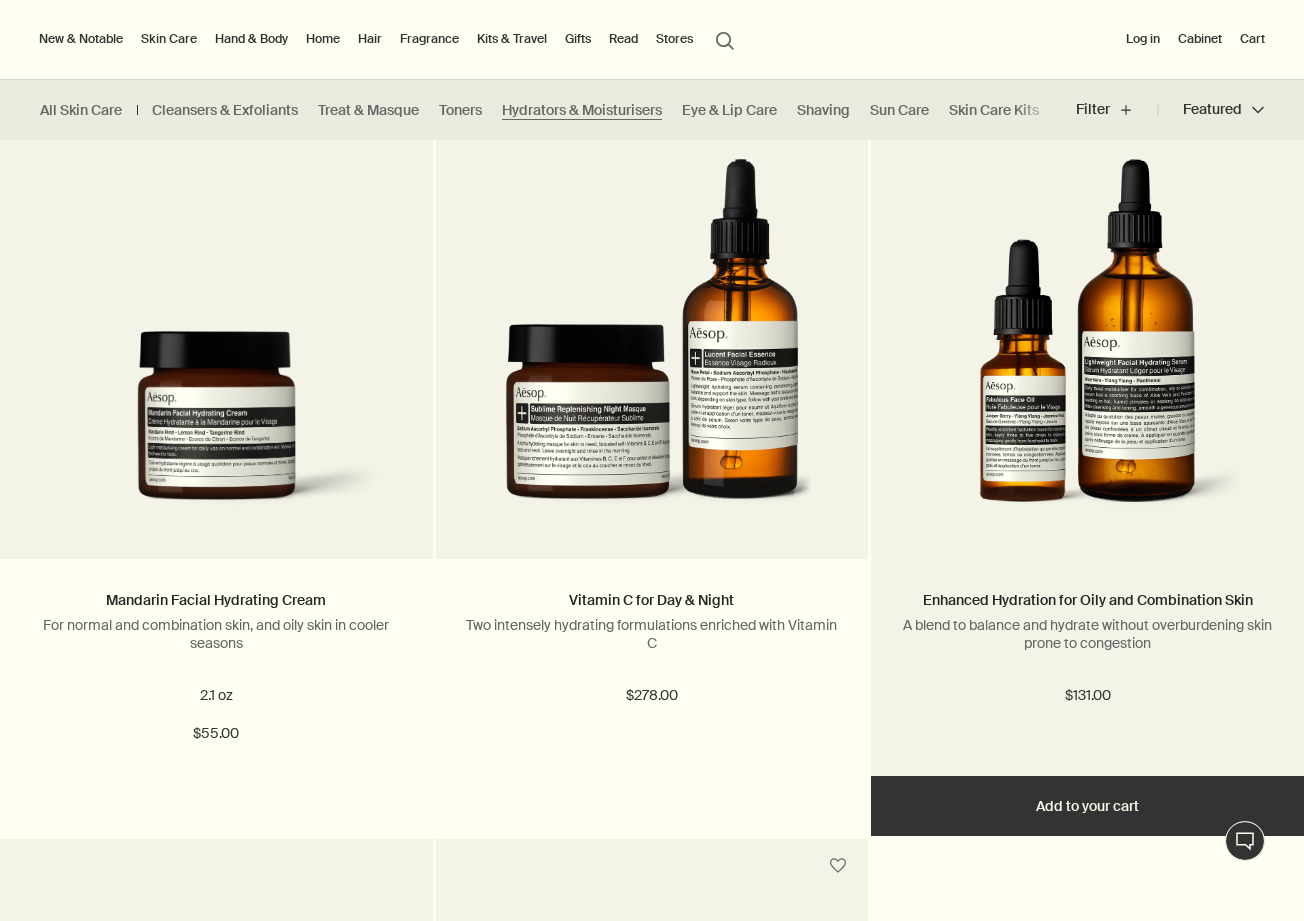 click at bounding box center [1087, 344] 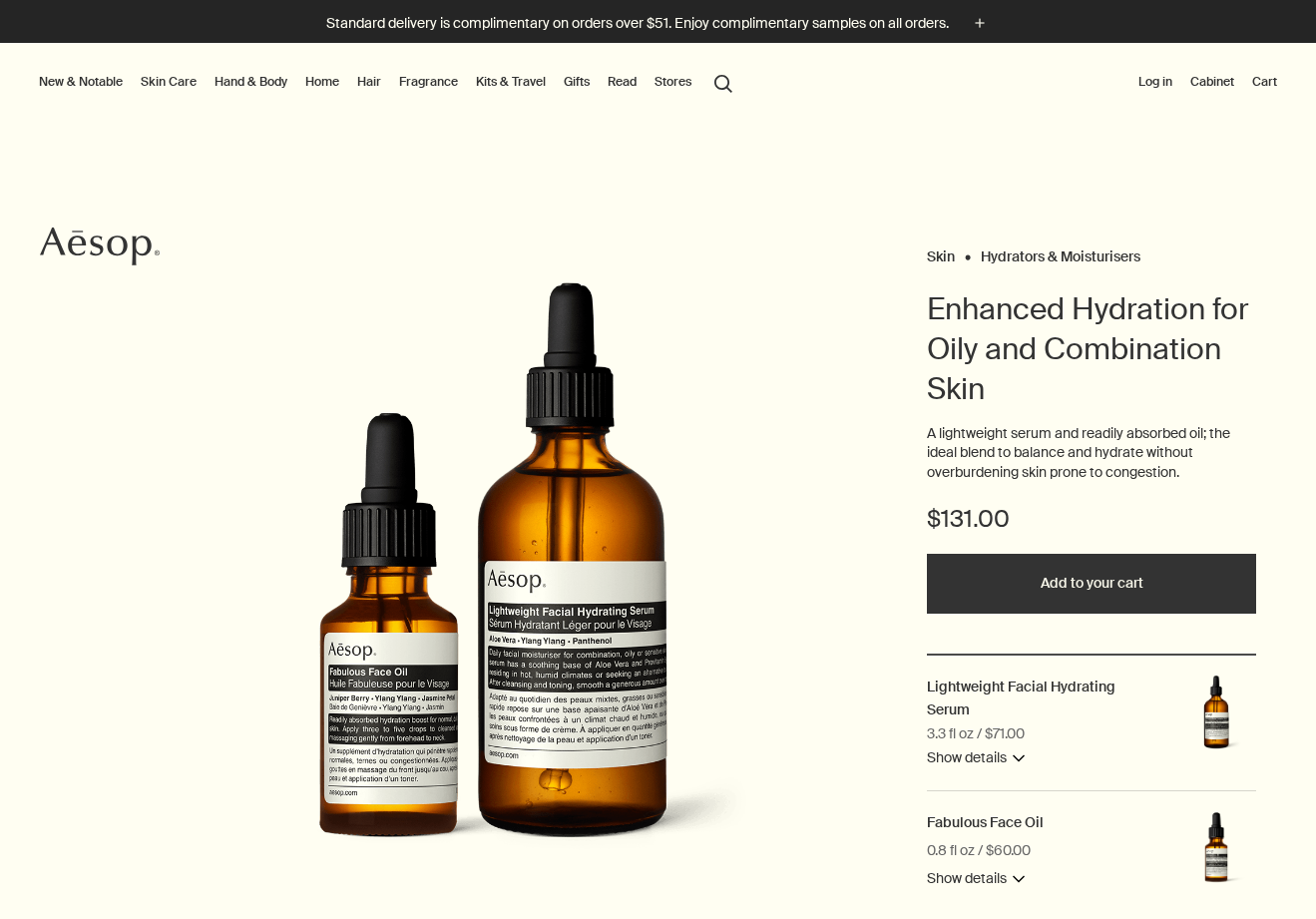 scroll, scrollTop: 0, scrollLeft: 0, axis: both 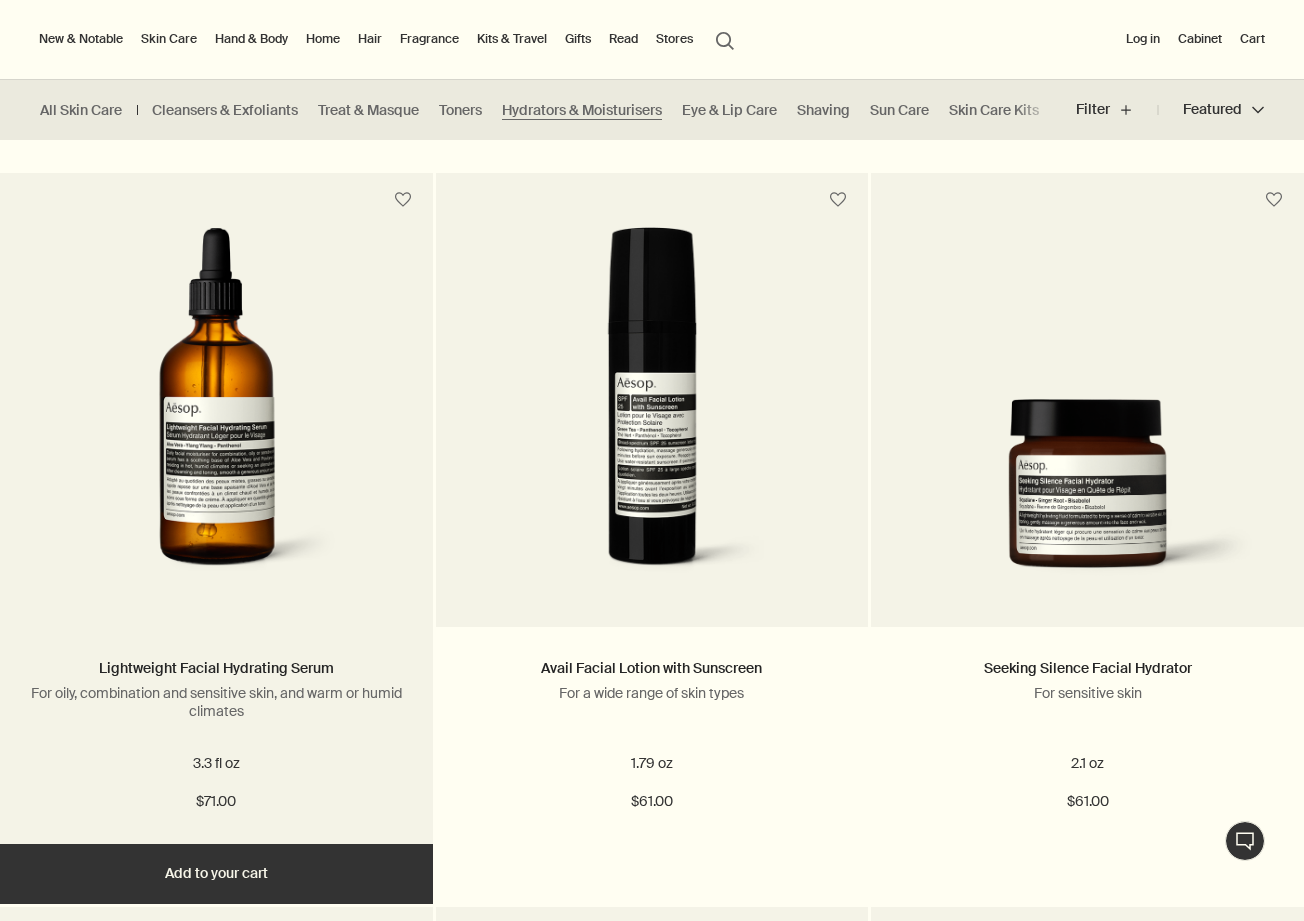 click at bounding box center (216, 412) 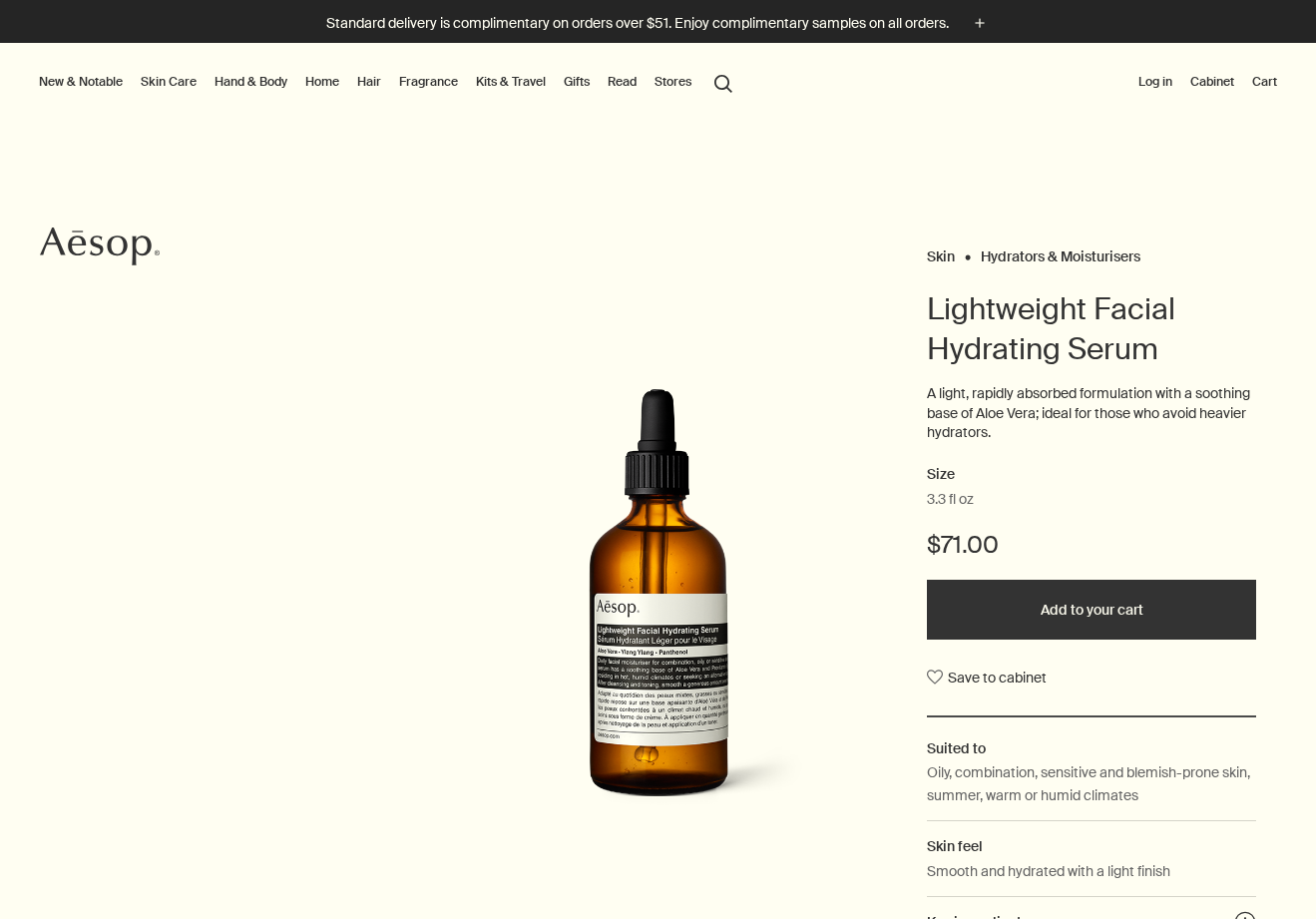 scroll, scrollTop: 0, scrollLeft: 0, axis: both 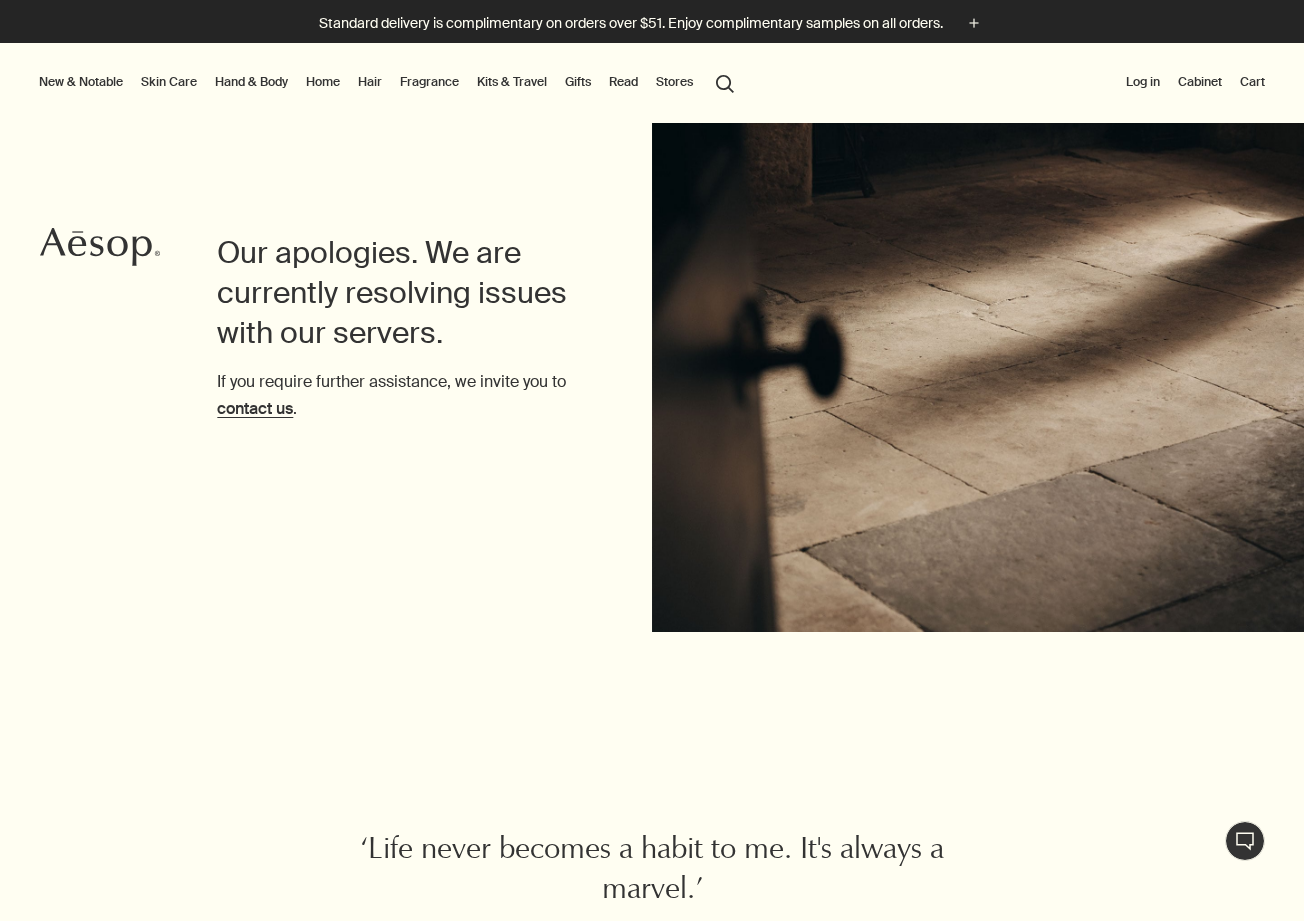 click on "Skin Care" at bounding box center [169, 82] 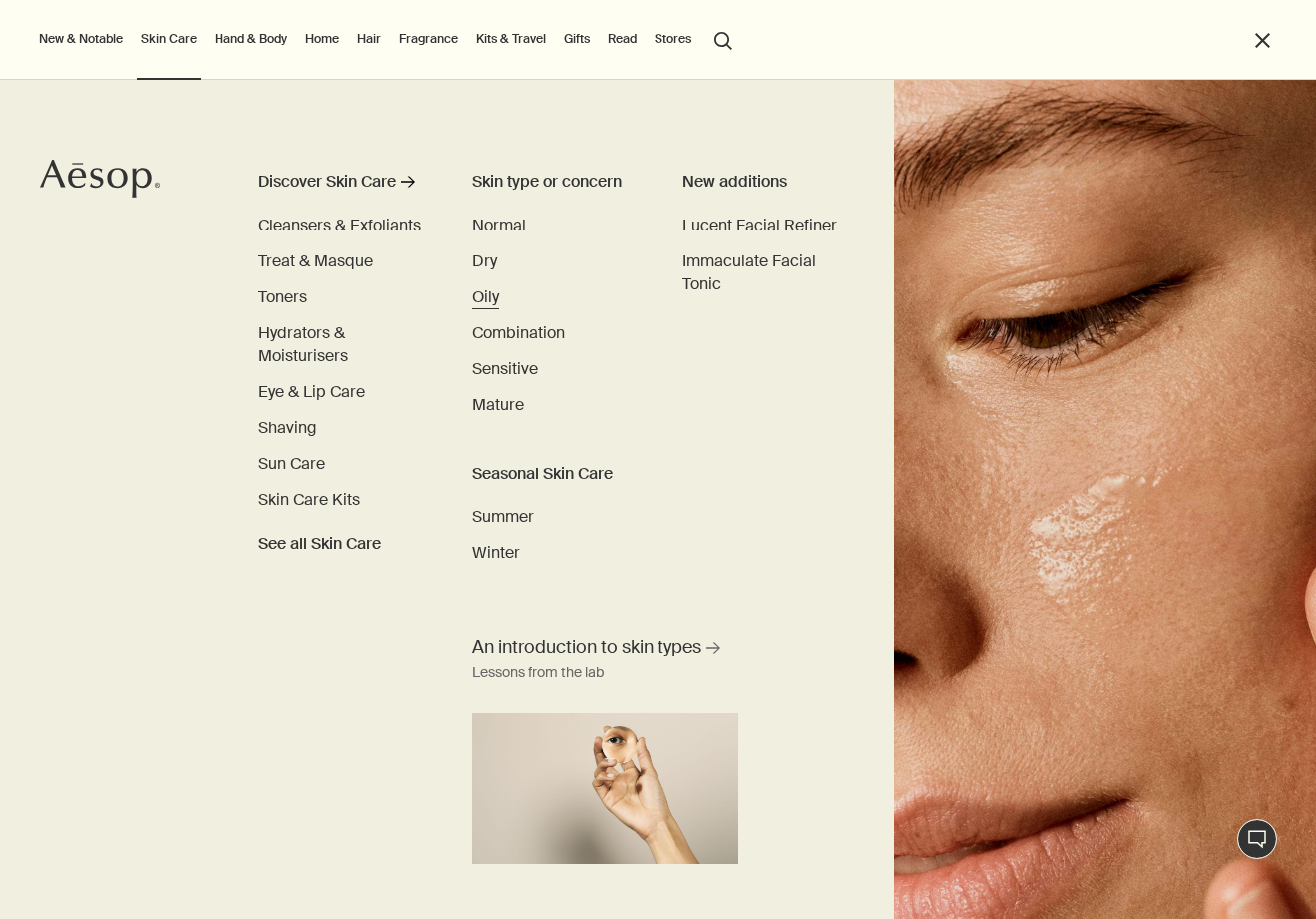 click on "Oily" at bounding box center (485, 296) 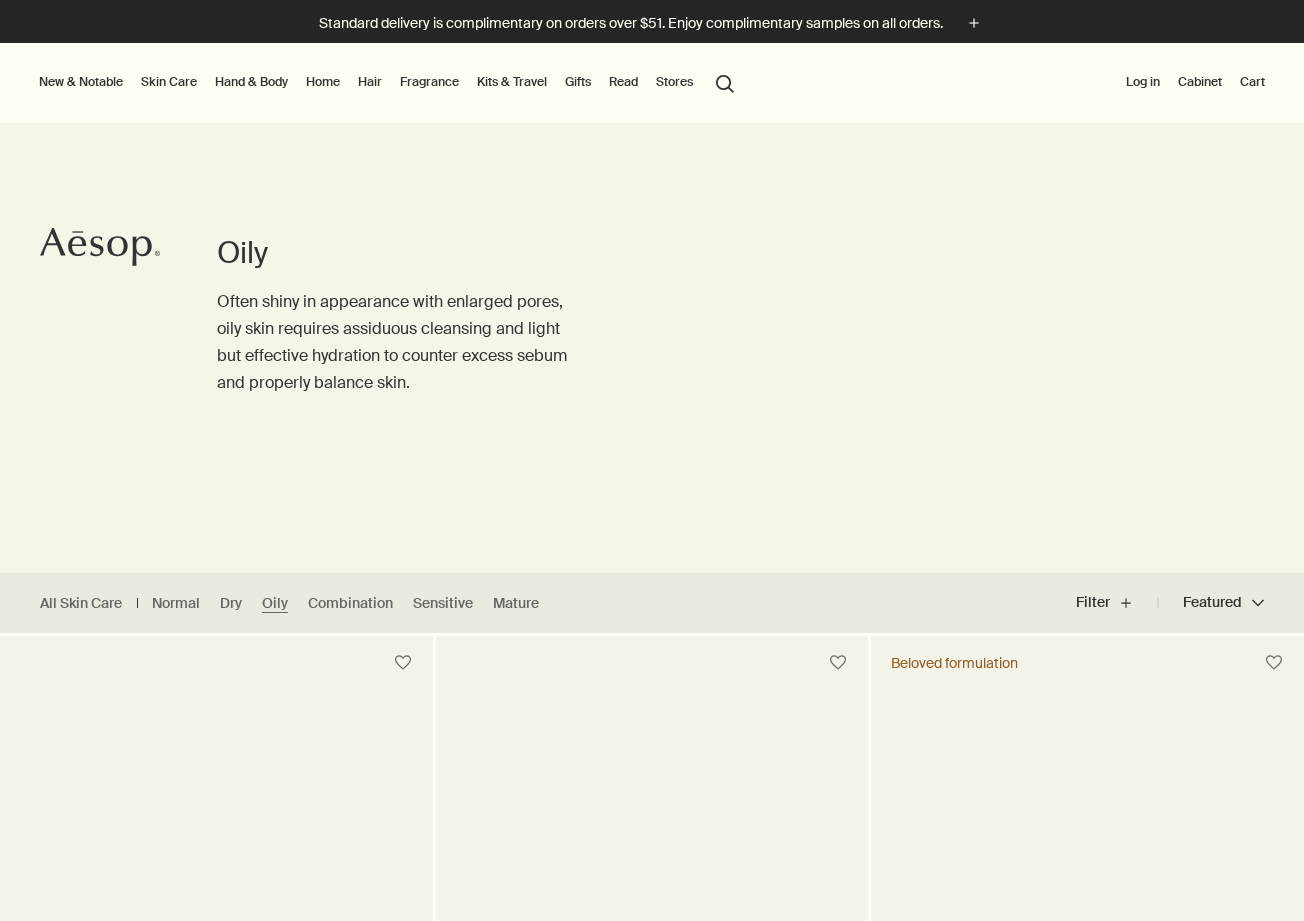 scroll, scrollTop: 0, scrollLeft: 0, axis: both 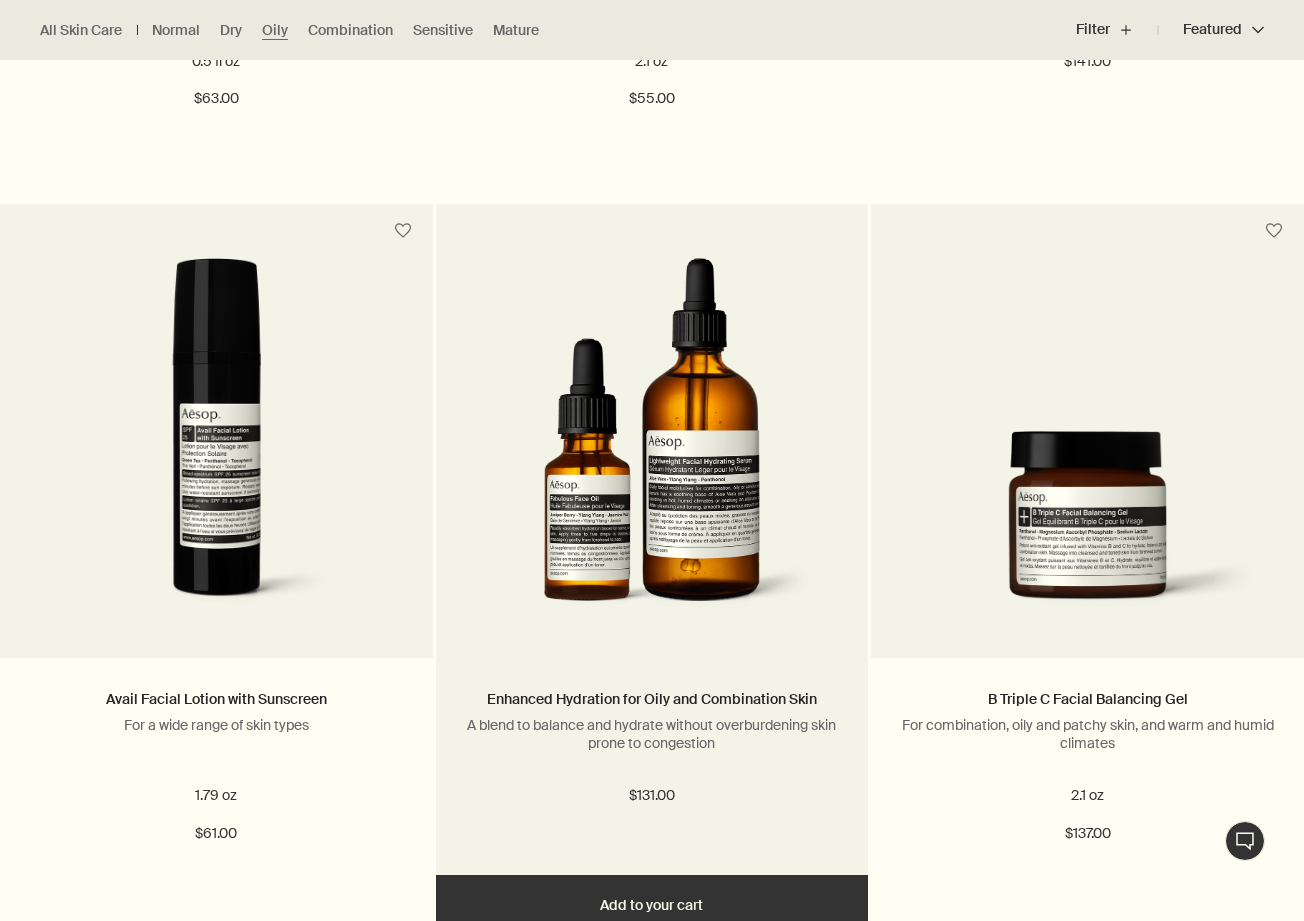 click at bounding box center [651, 443] 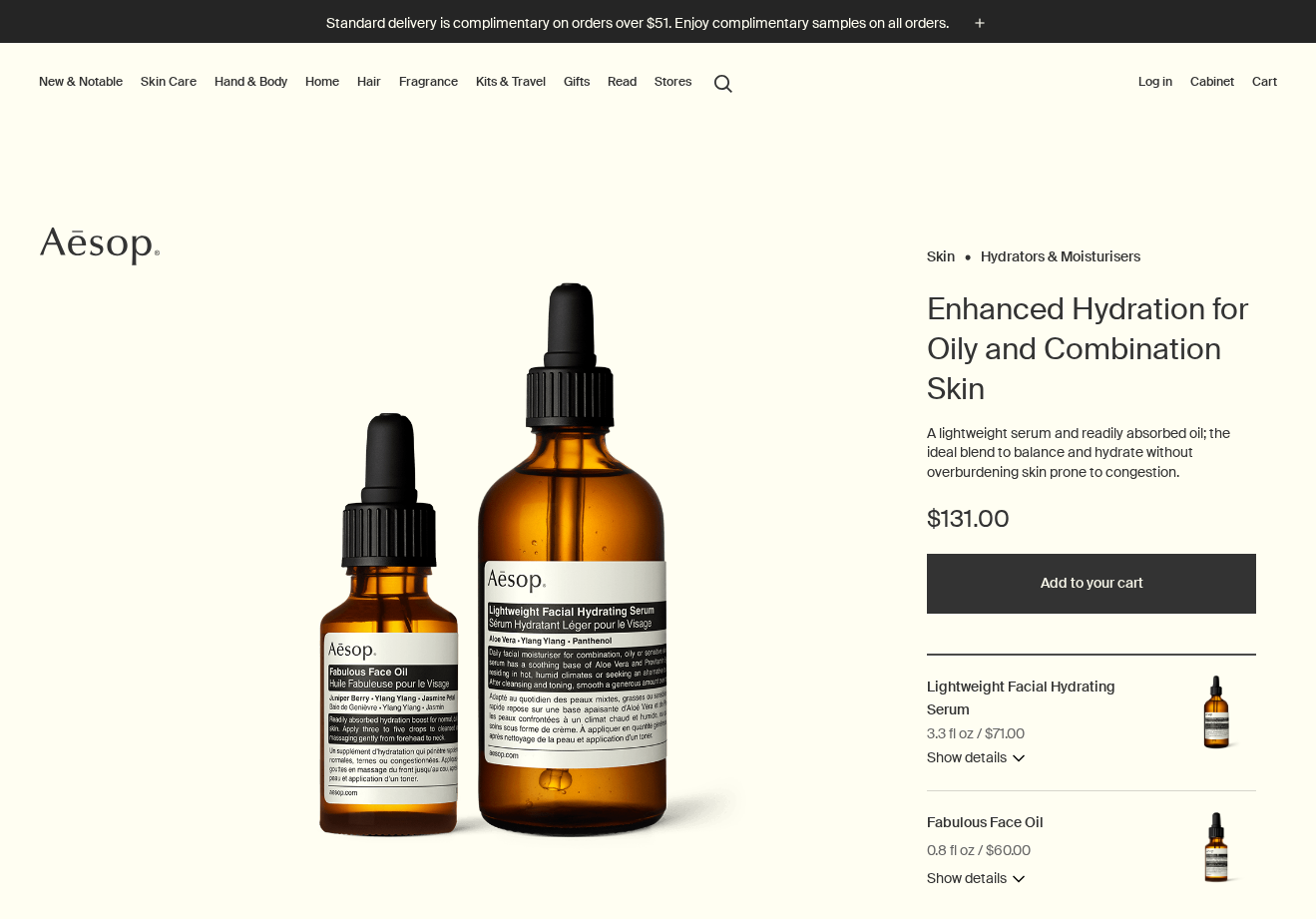 scroll, scrollTop: 0, scrollLeft: 0, axis: both 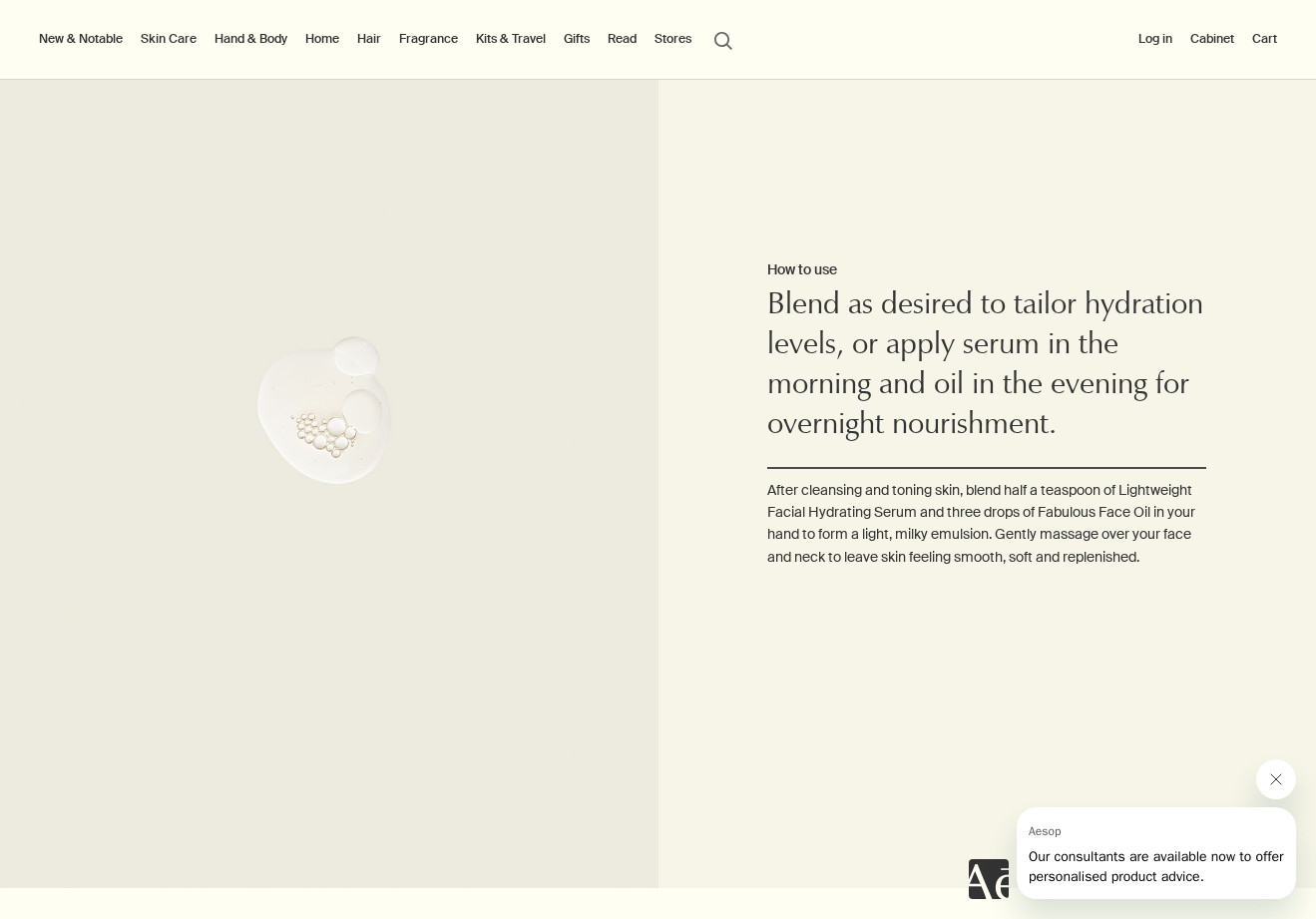click 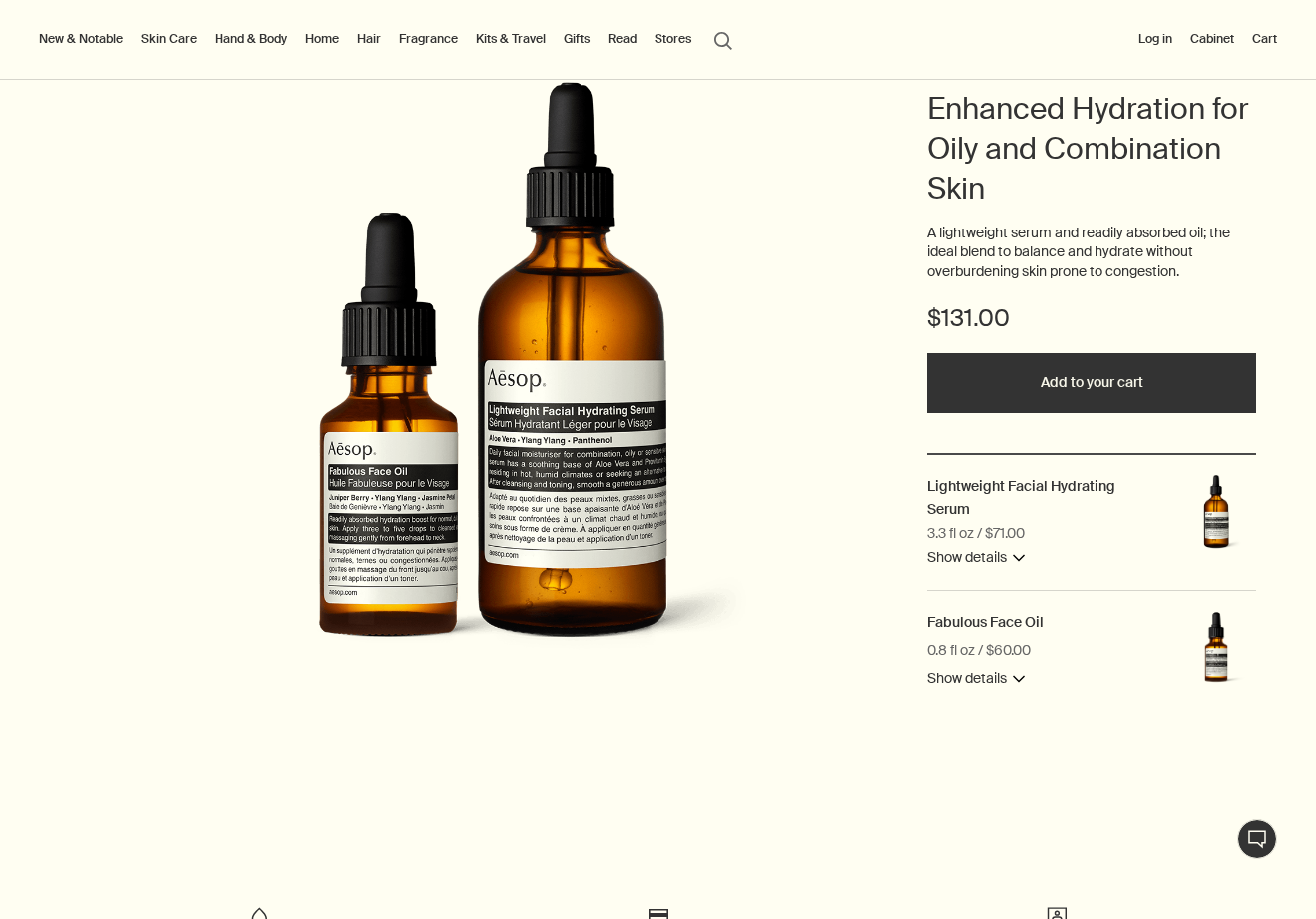 scroll, scrollTop: 200, scrollLeft: 0, axis: vertical 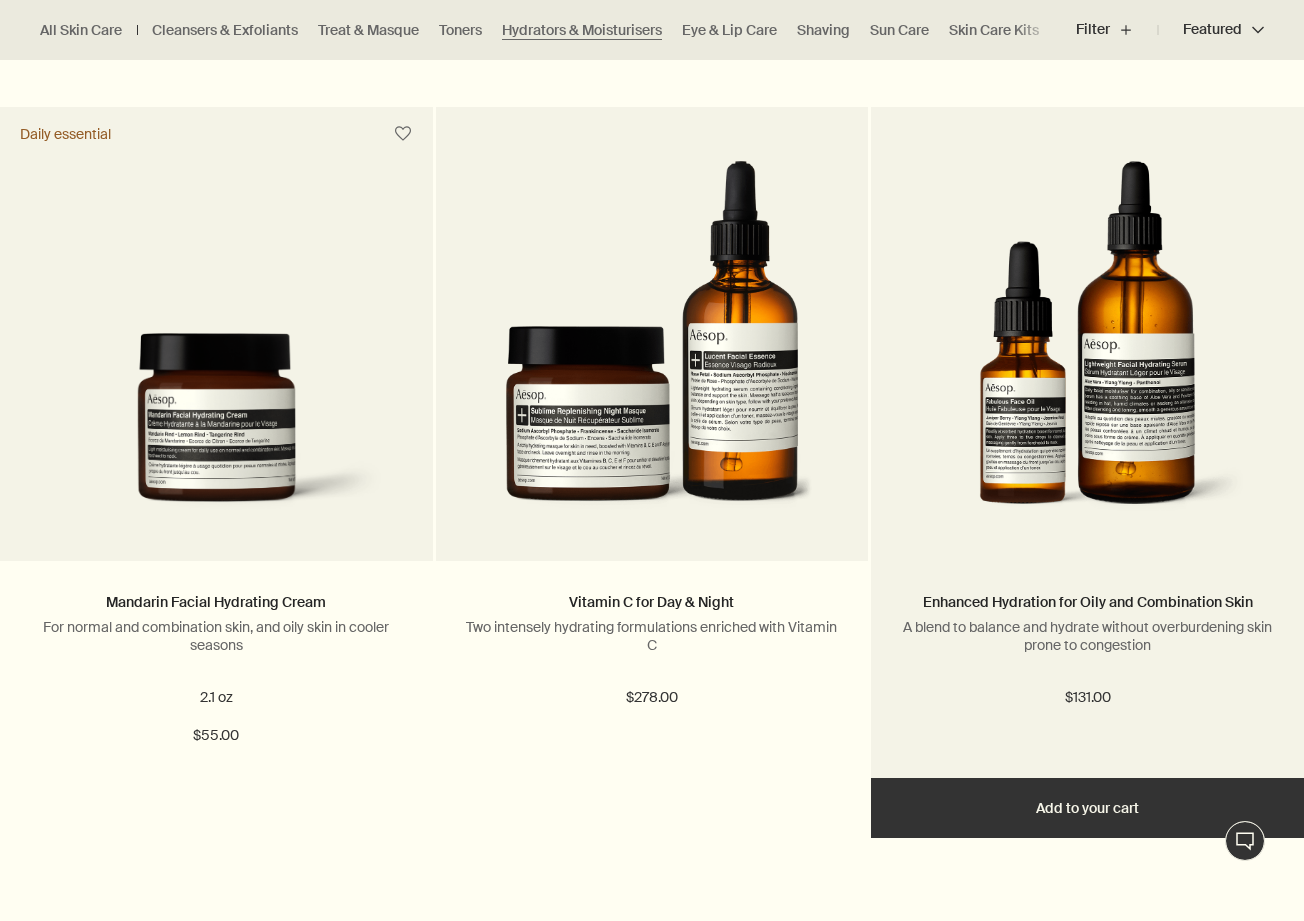 click at bounding box center (1087, 346) 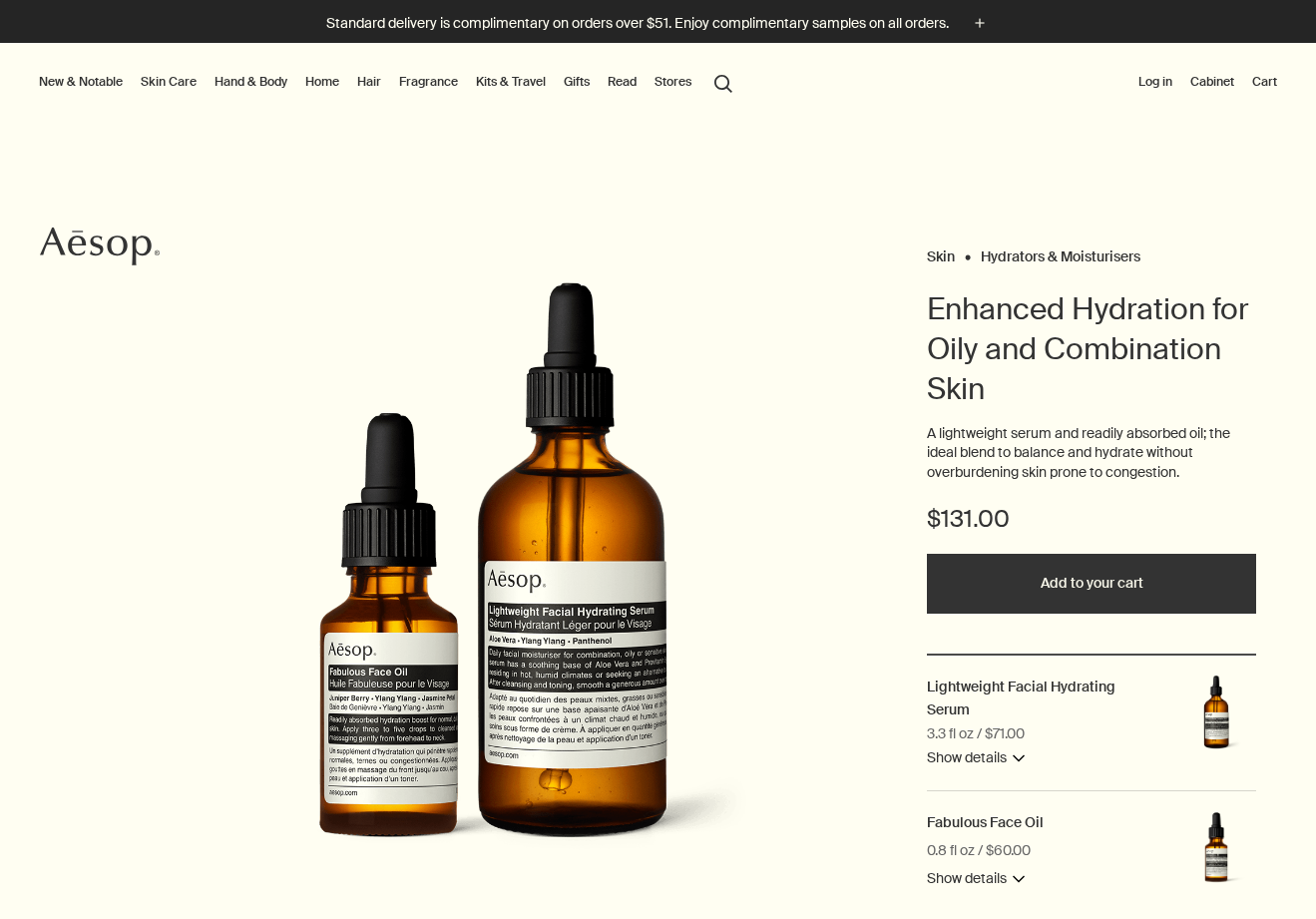 scroll, scrollTop: 0, scrollLeft: 0, axis: both 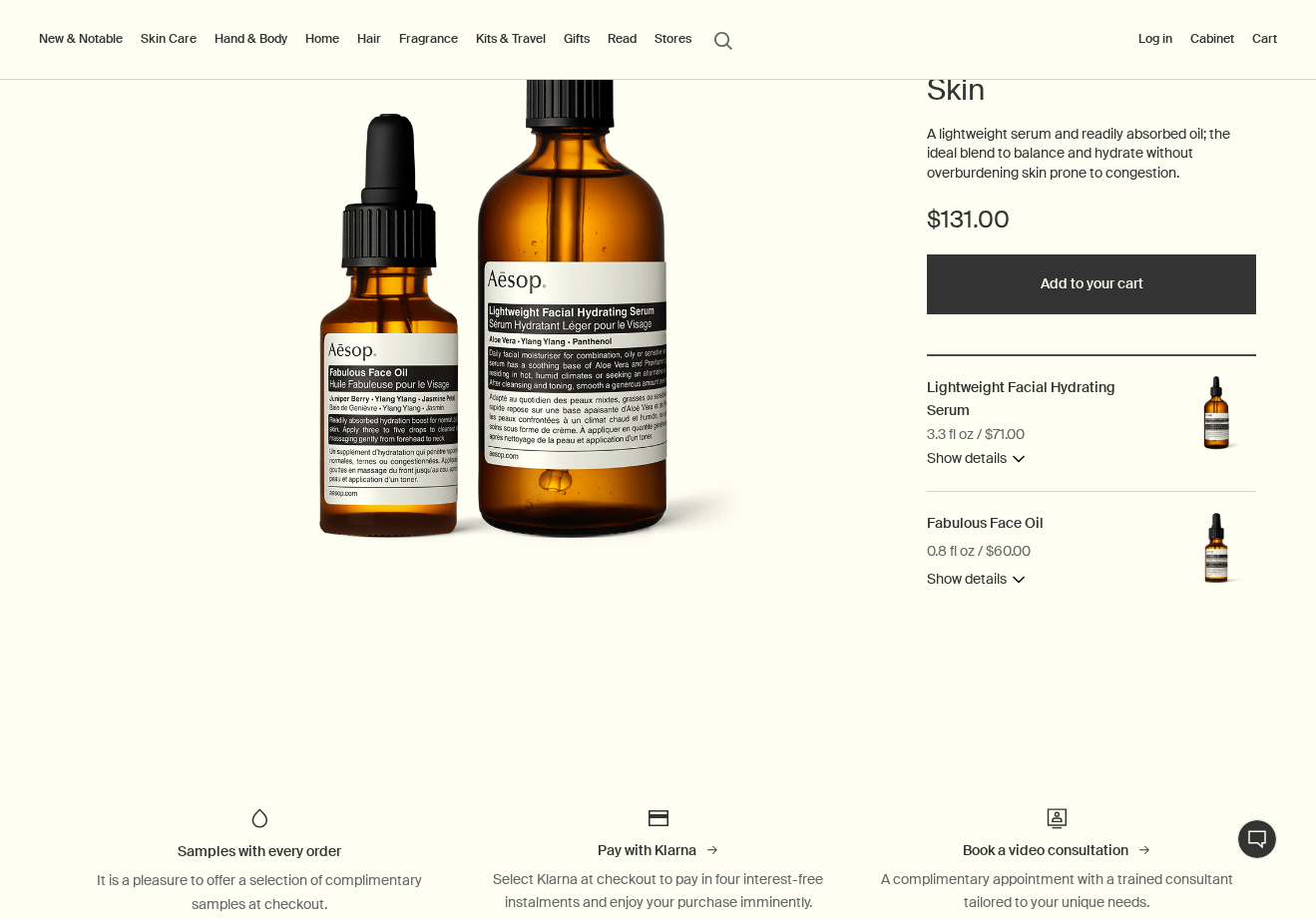 click on "Add to your cart" at bounding box center [1092, 284] 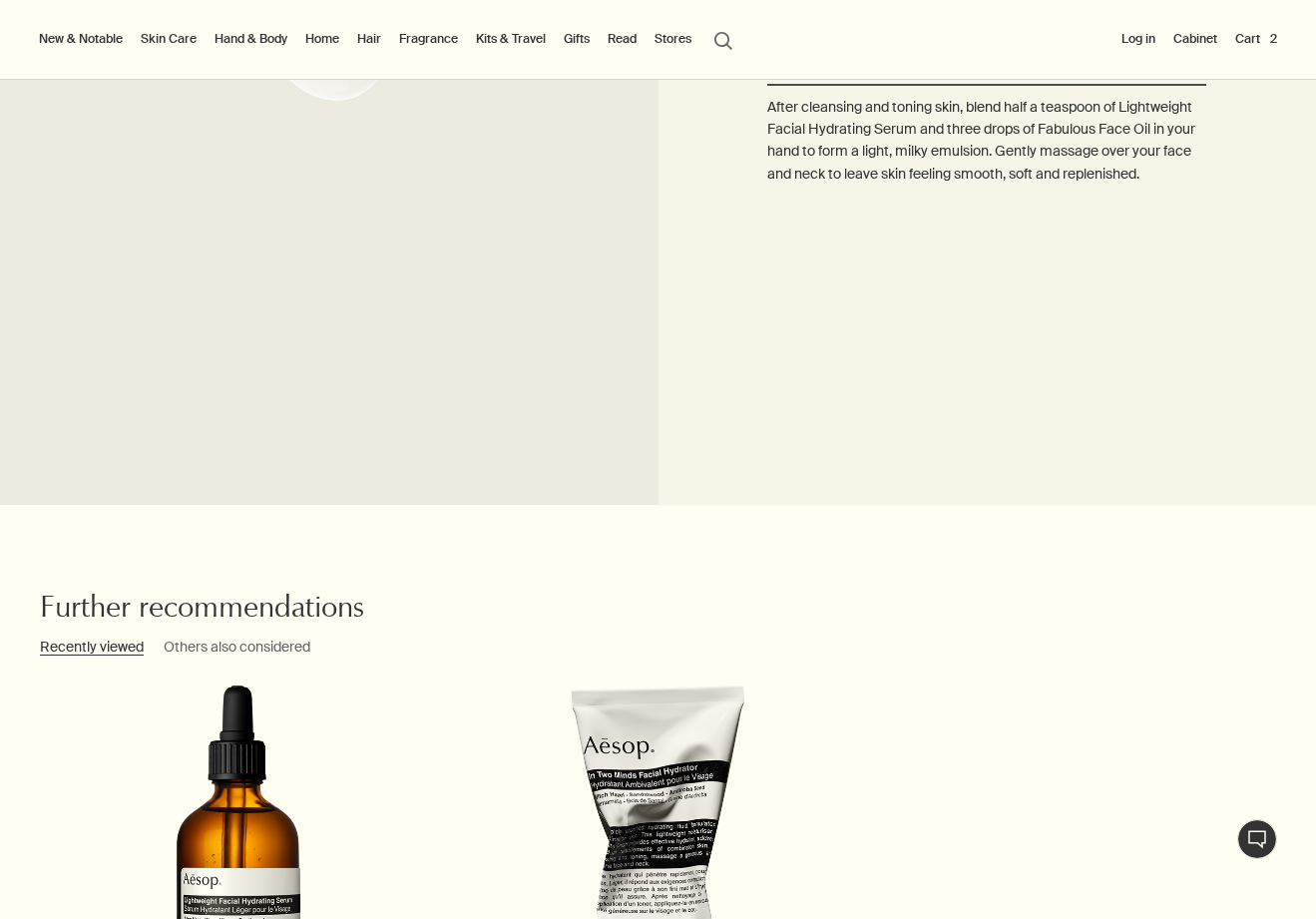 scroll, scrollTop: 1696, scrollLeft: 0, axis: vertical 